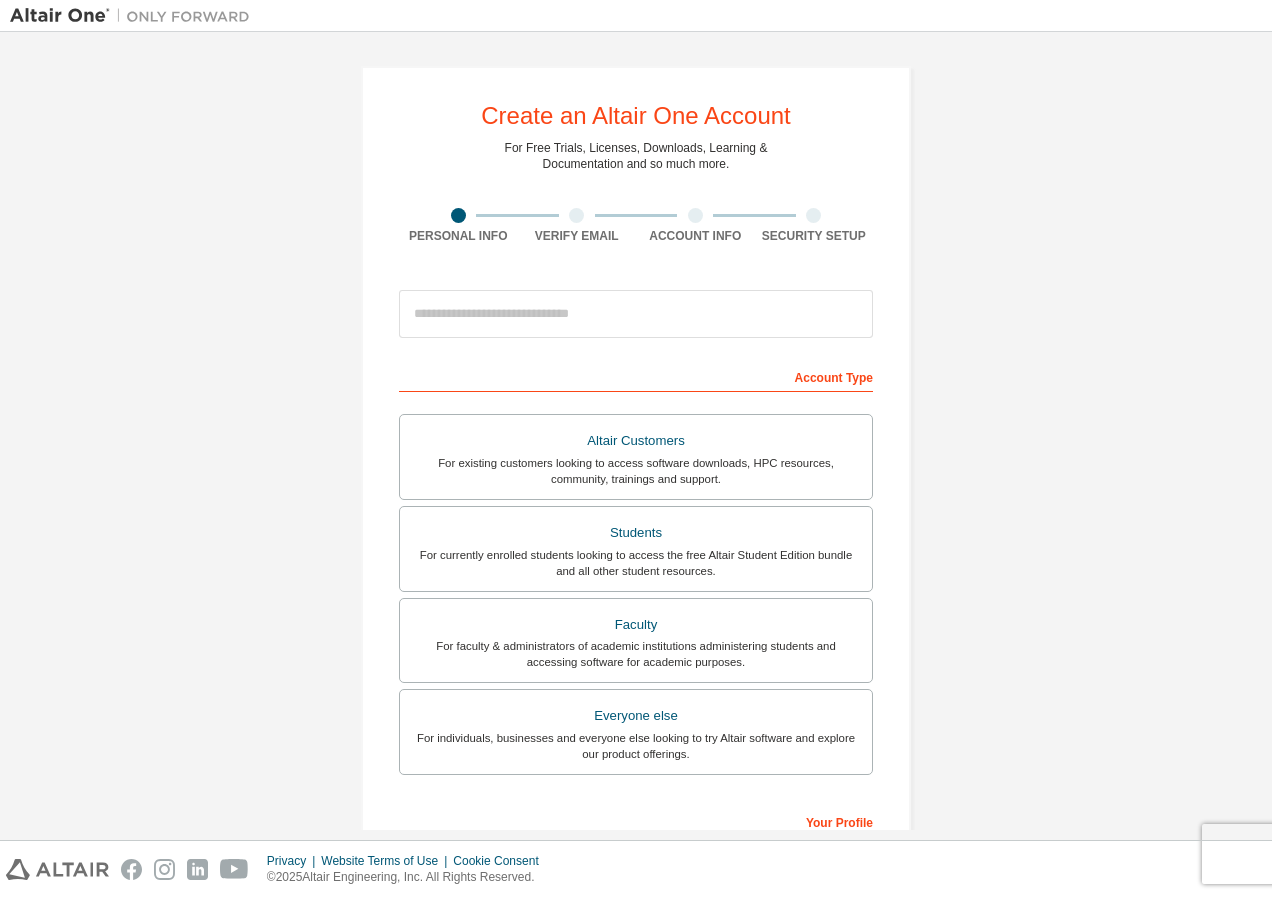 scroll, scrollTop: 0, scrollLeft: 0, axis: both 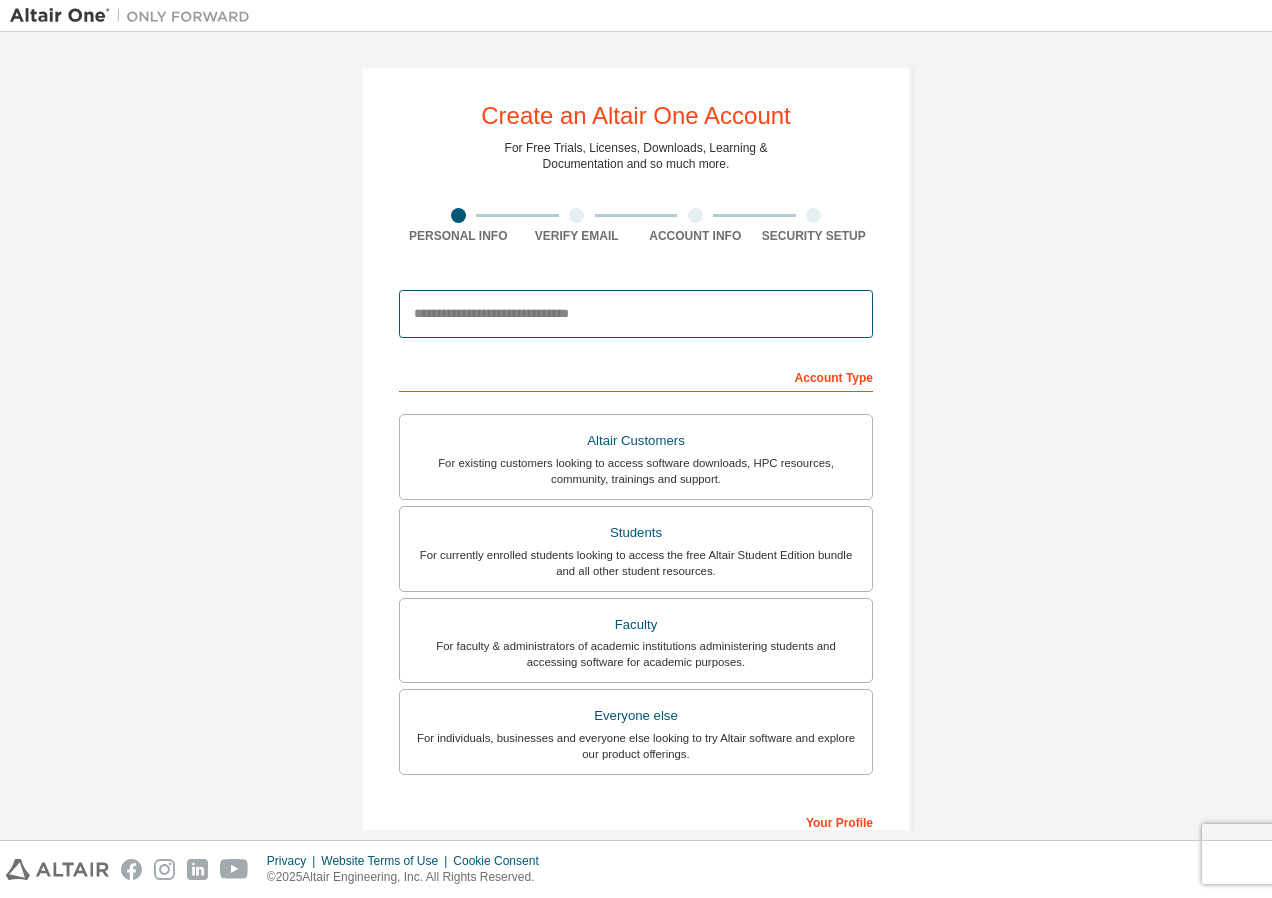 click at bounding box center [636, 314] 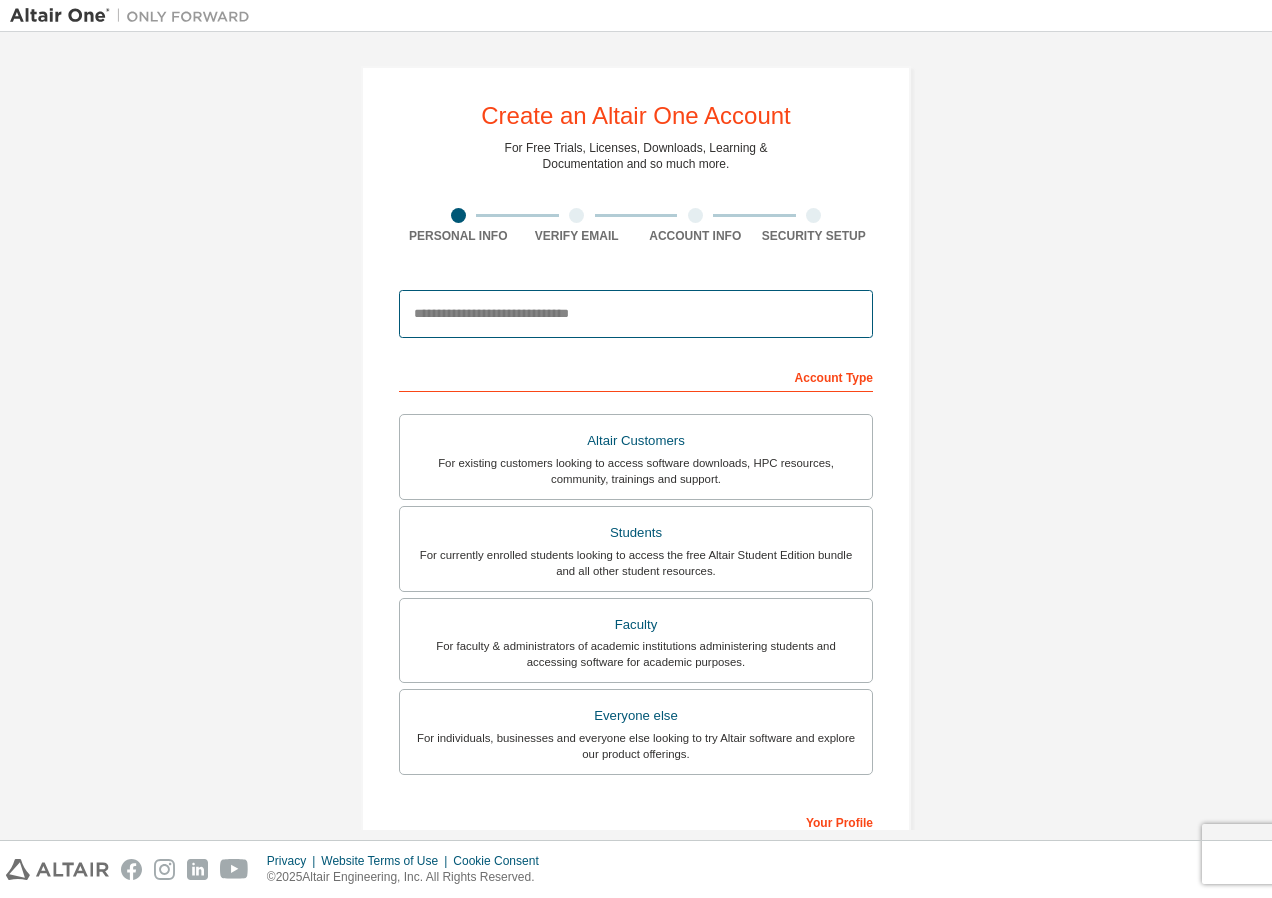 type on "**********" 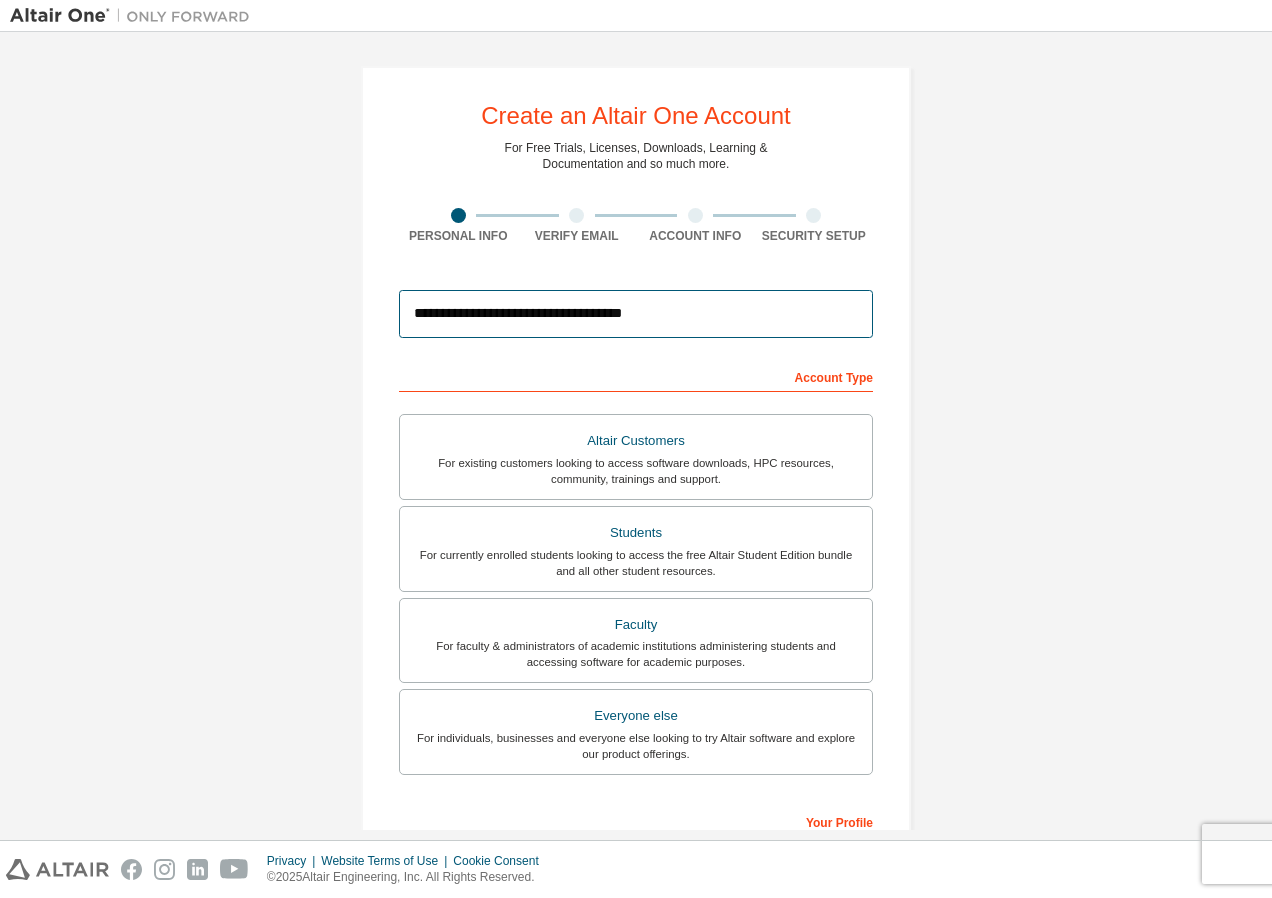 type on "**********" 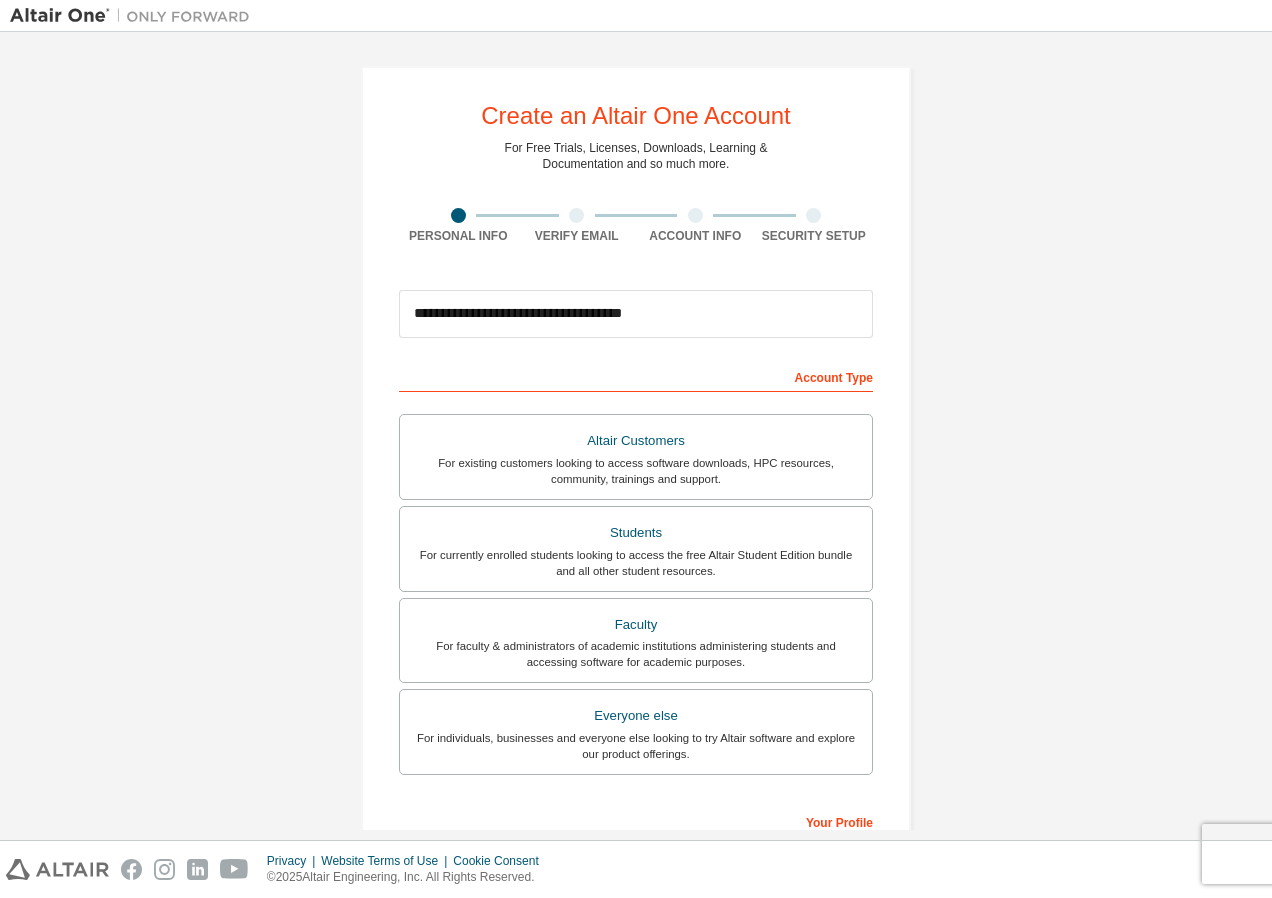 type on "****" 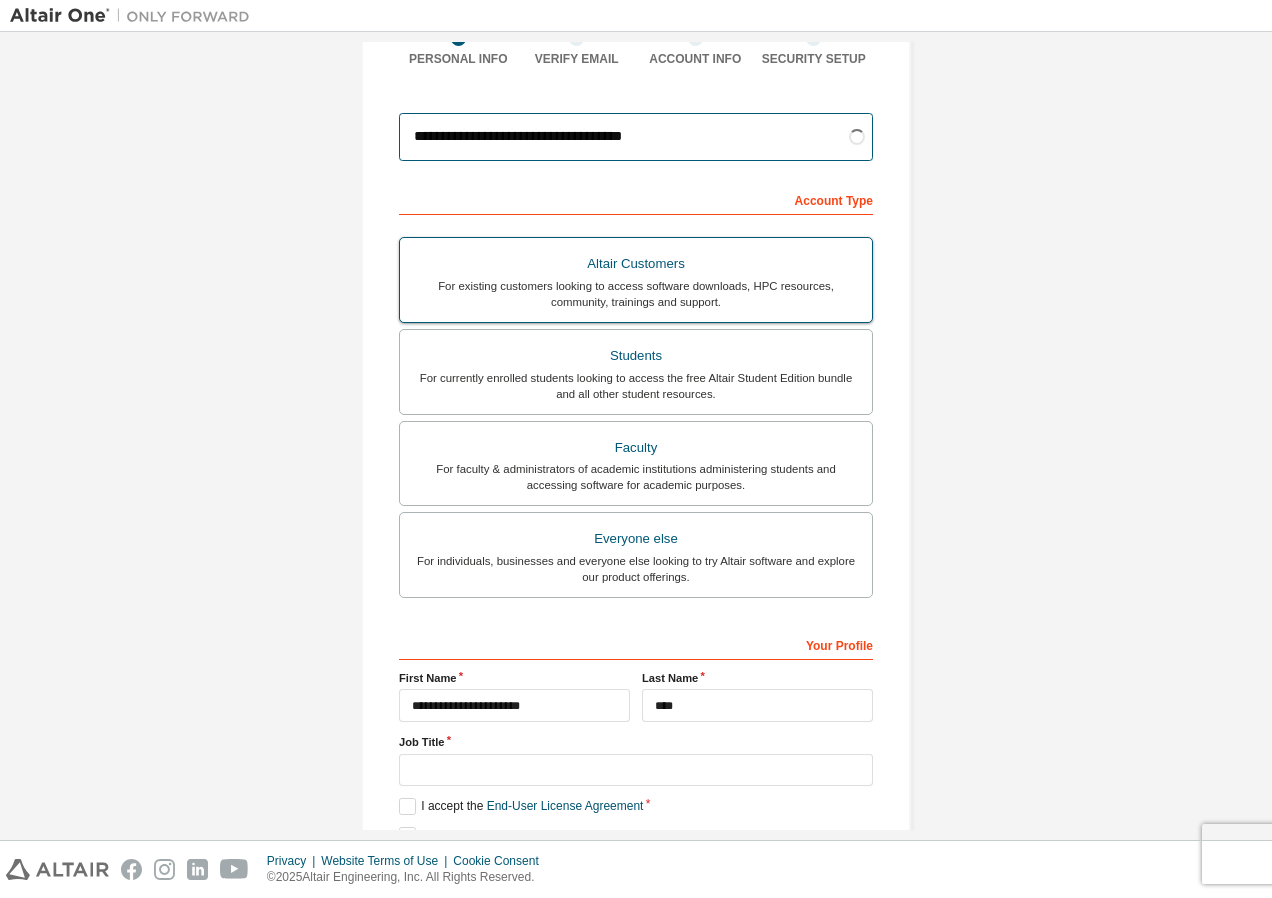 scroll, scrollTop: 200, scrollLeft: 0, axis: vertical 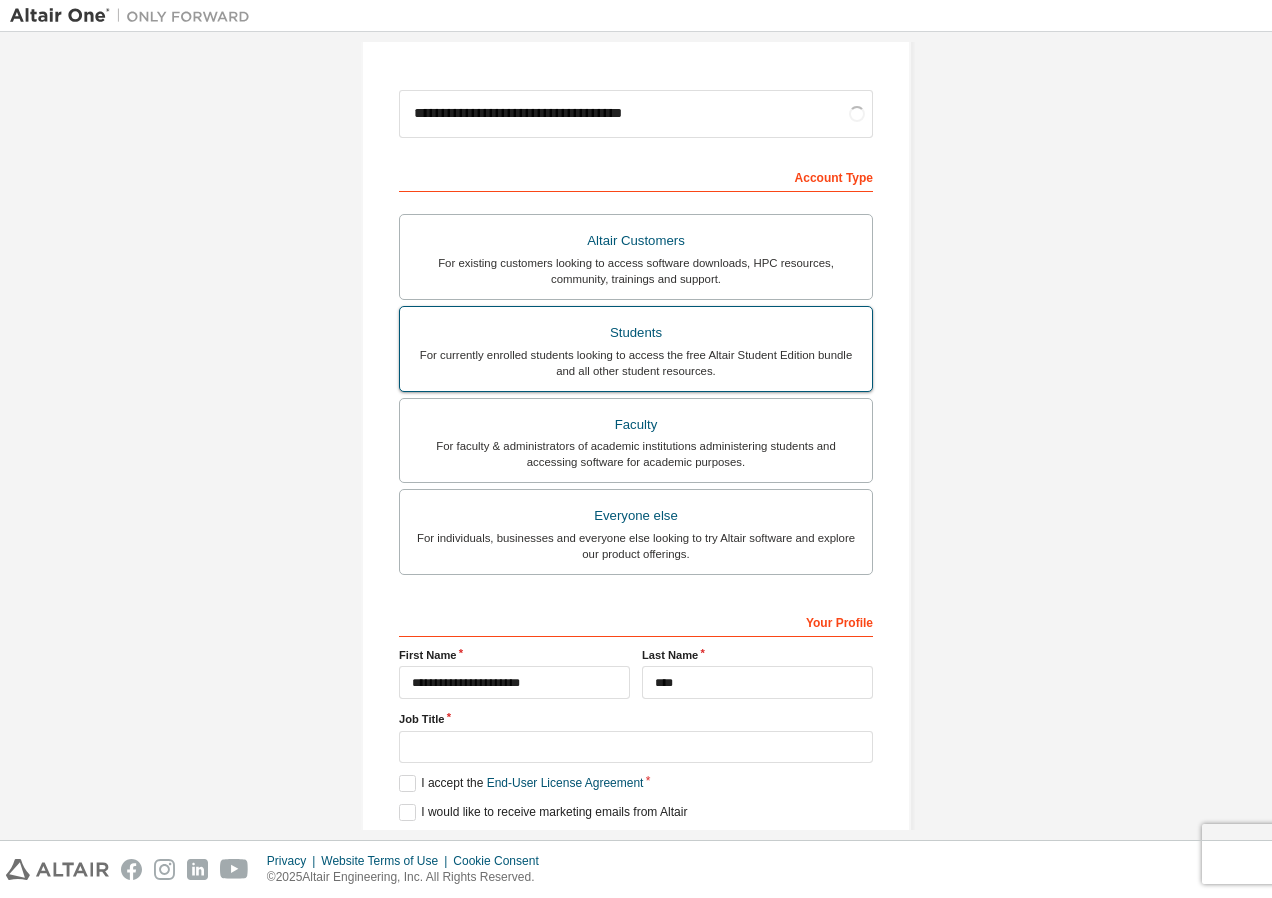 click on "For currently enrolled students looking to access the free Altair Student Edition bundle and all other student resources." at bounding box center [636, 363] 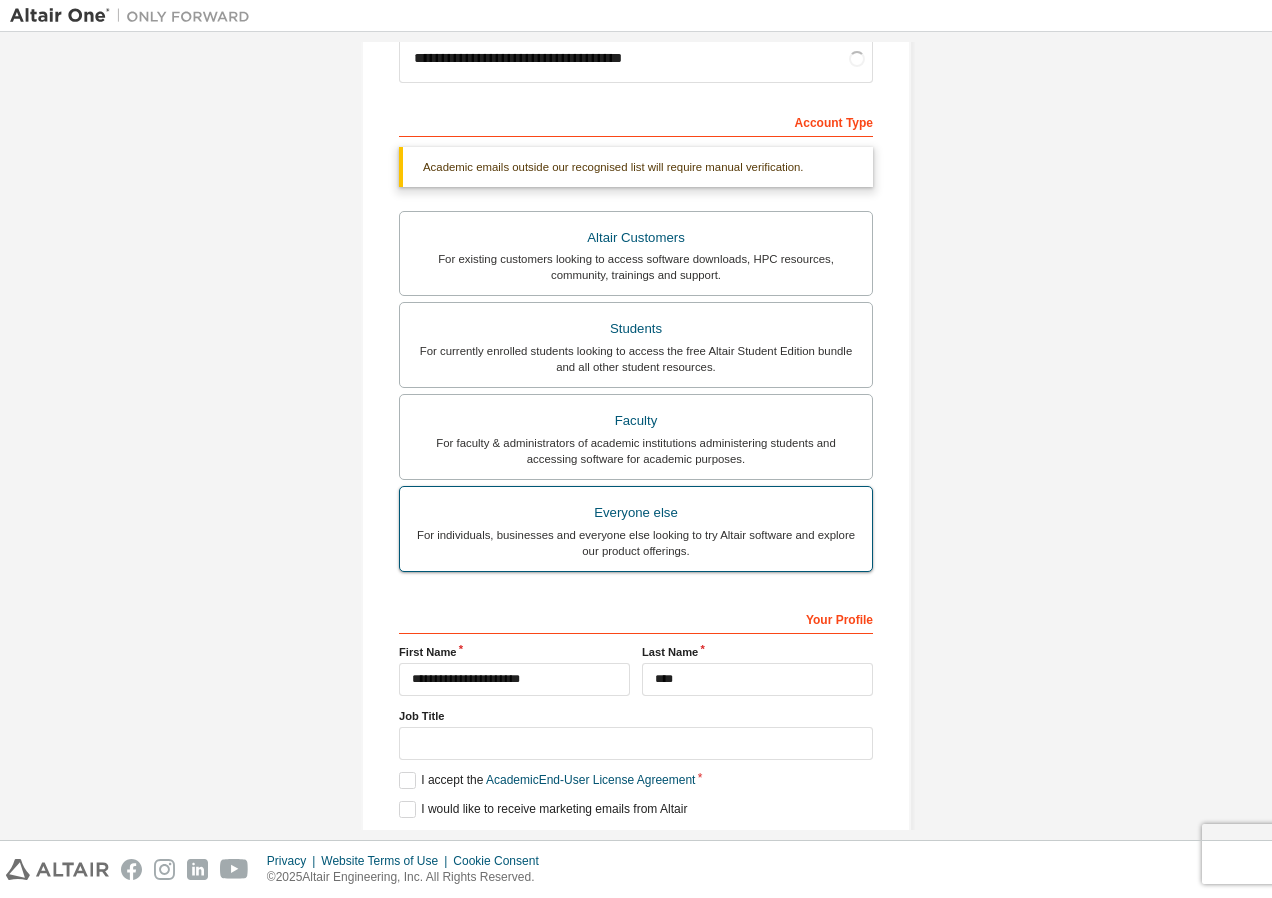 scroll, scrollTop: 271, scrollLeft: 0, axis: vertical 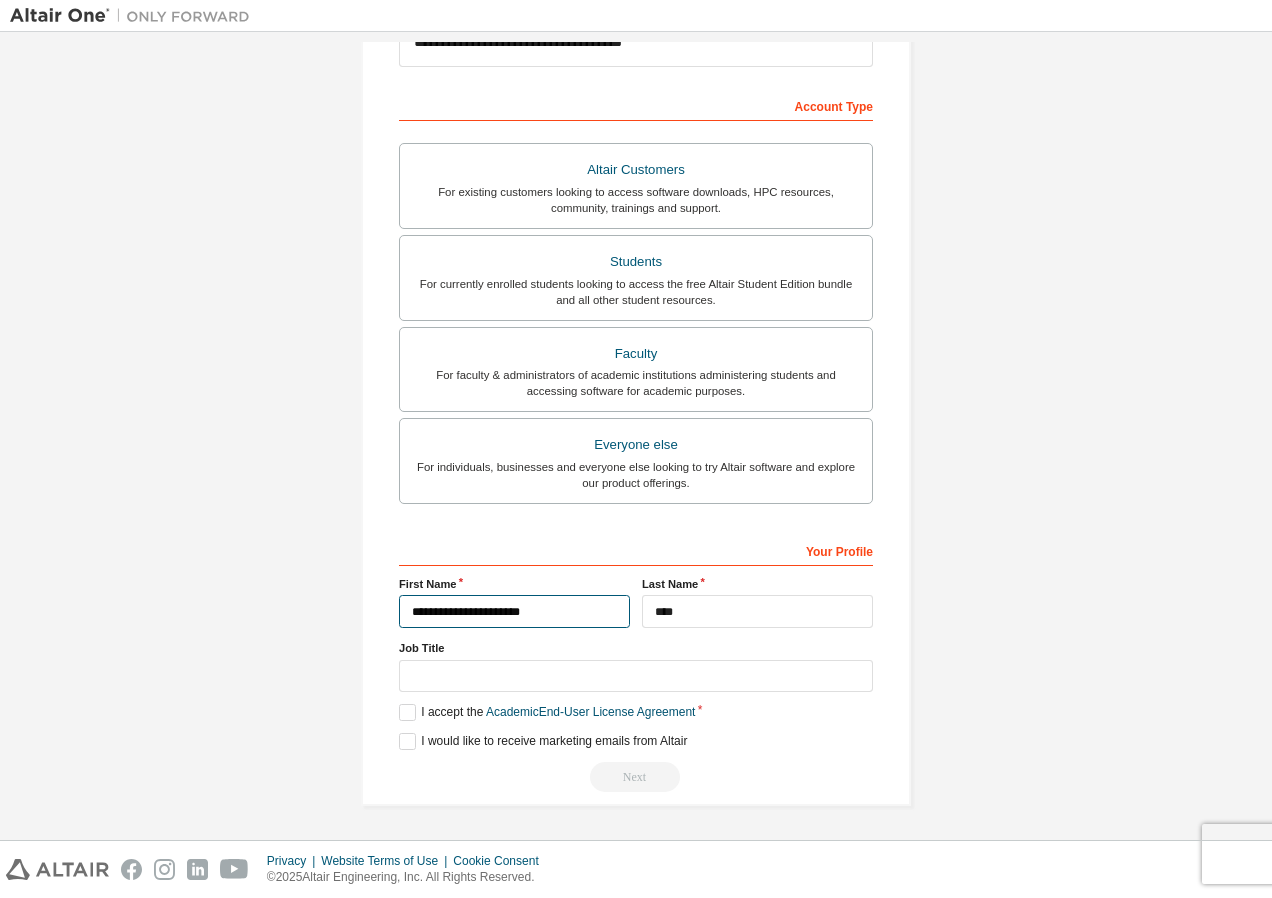 drag, startPoint x: 562, startPoint y: 609, endPoint x: 436, endPoint y: 610, distance: 126.00397 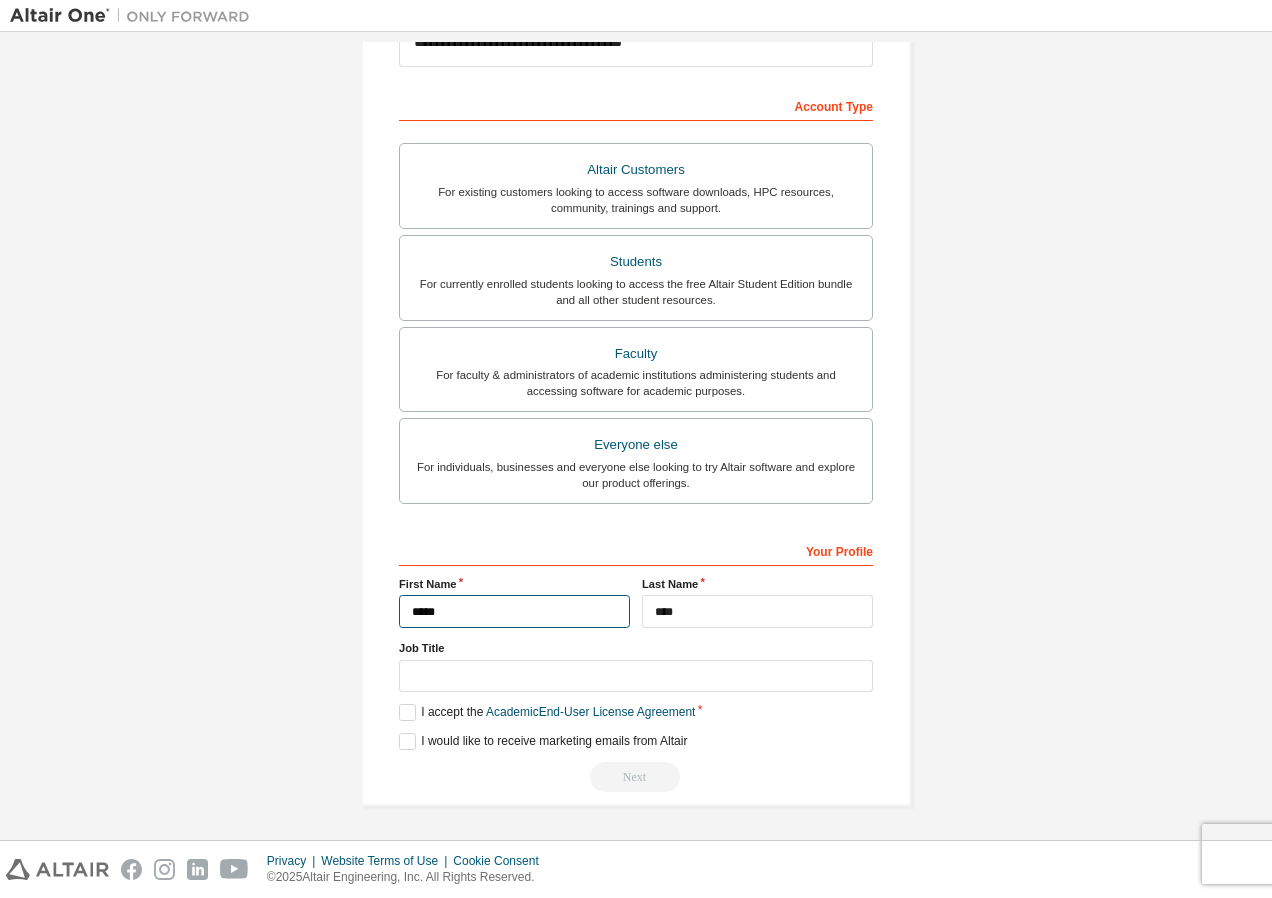 type on "**********" 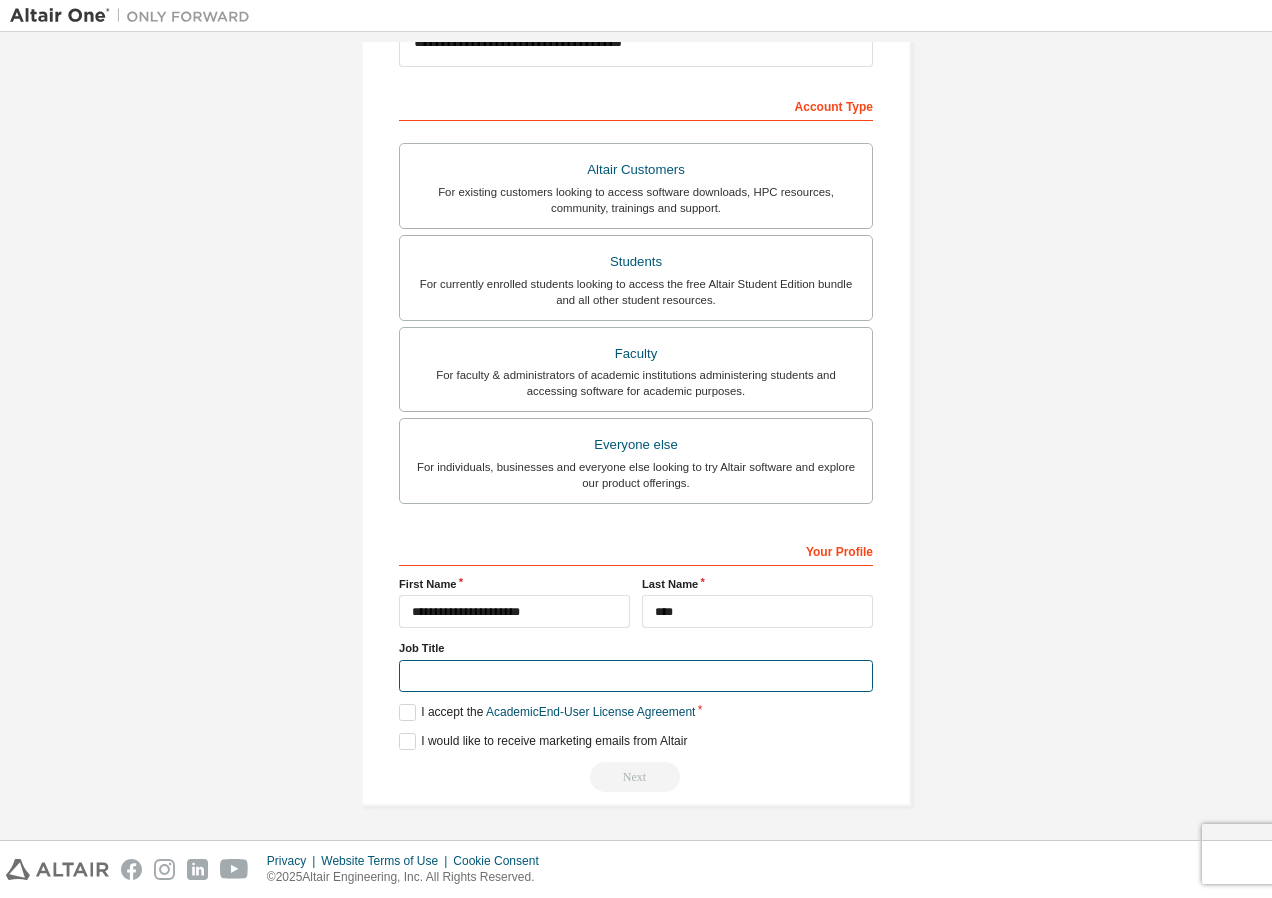 click at bounding box center [636, 676] 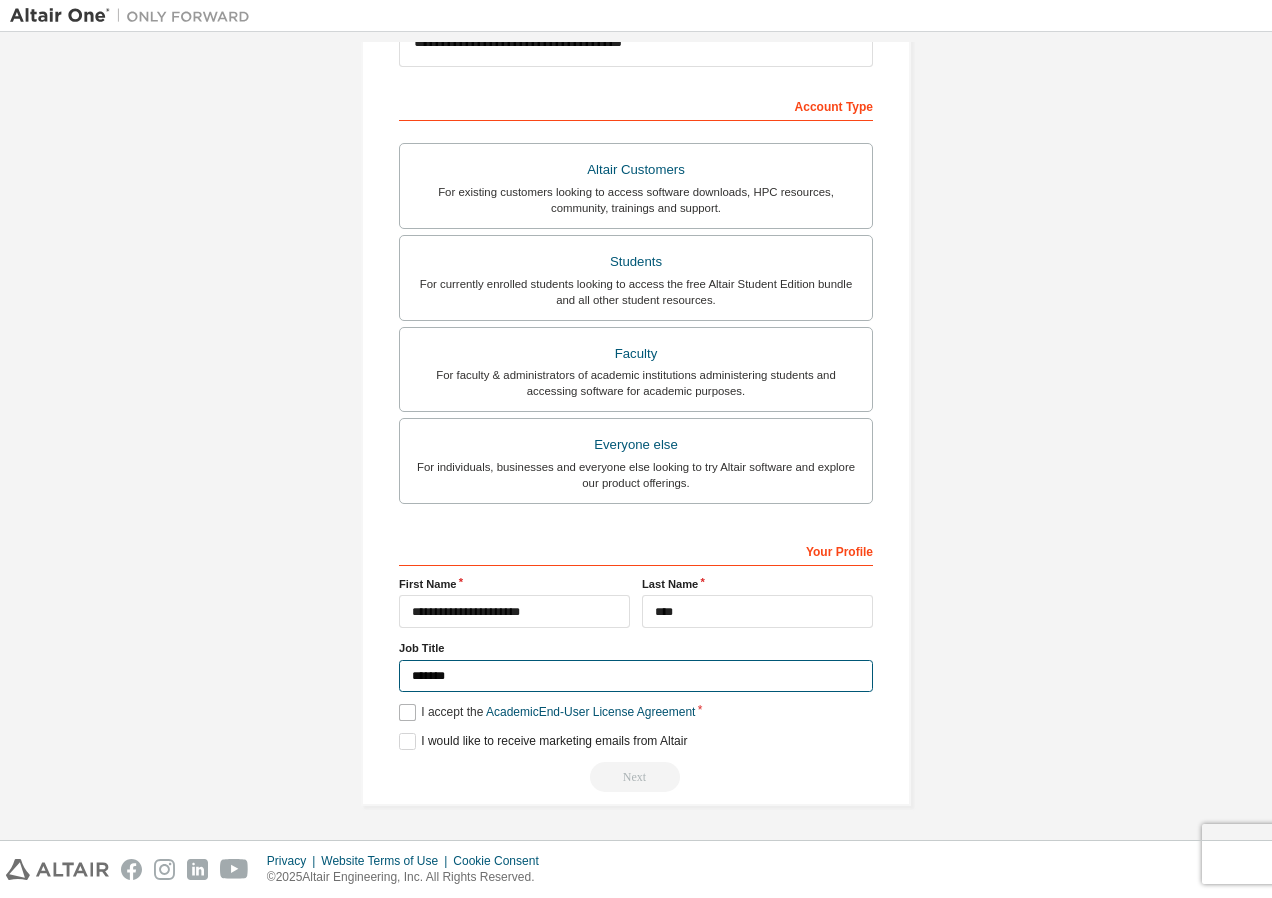 type on "*******" 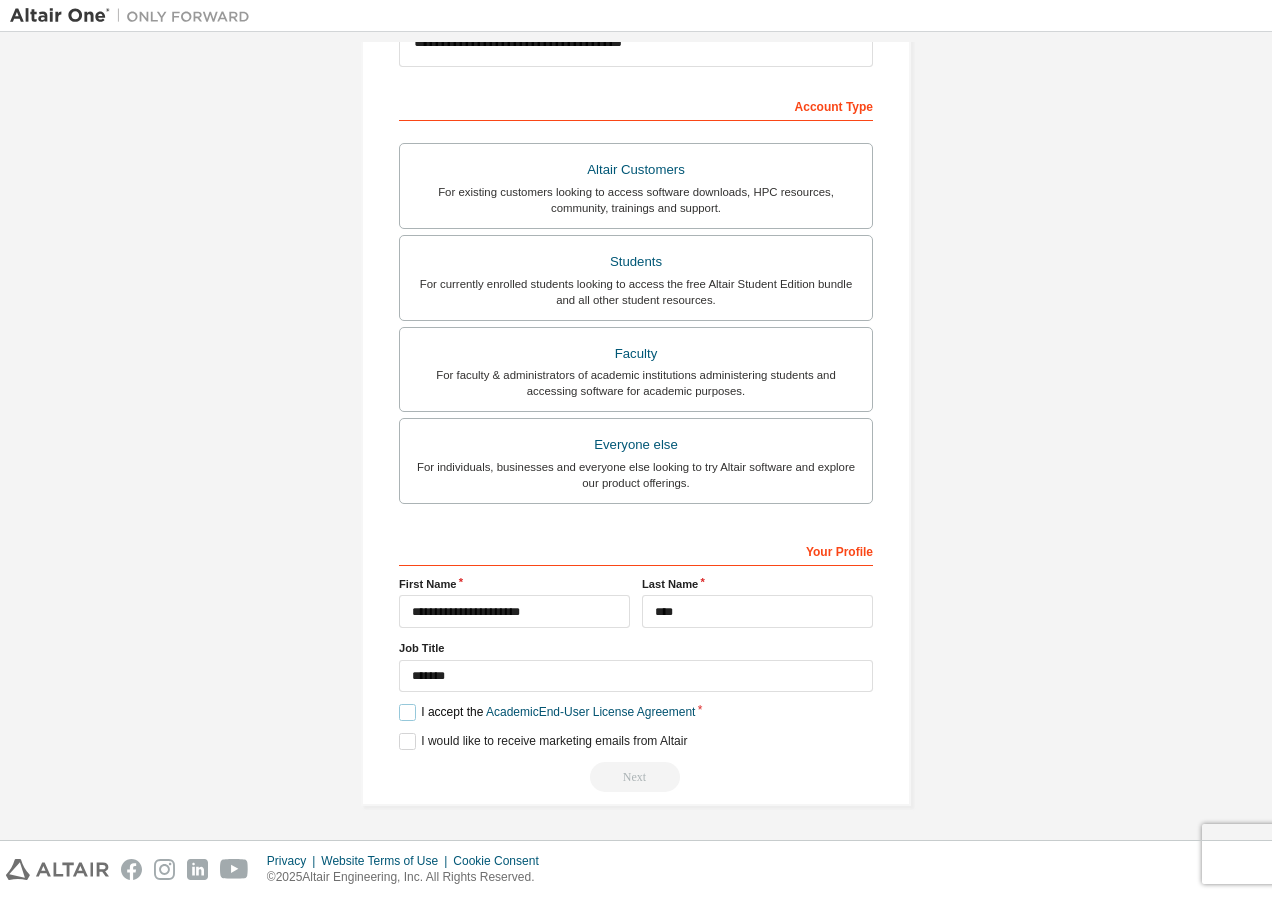 click on "I accept the   Academic   End-User License Agreement" at bounding box center (547, 712) 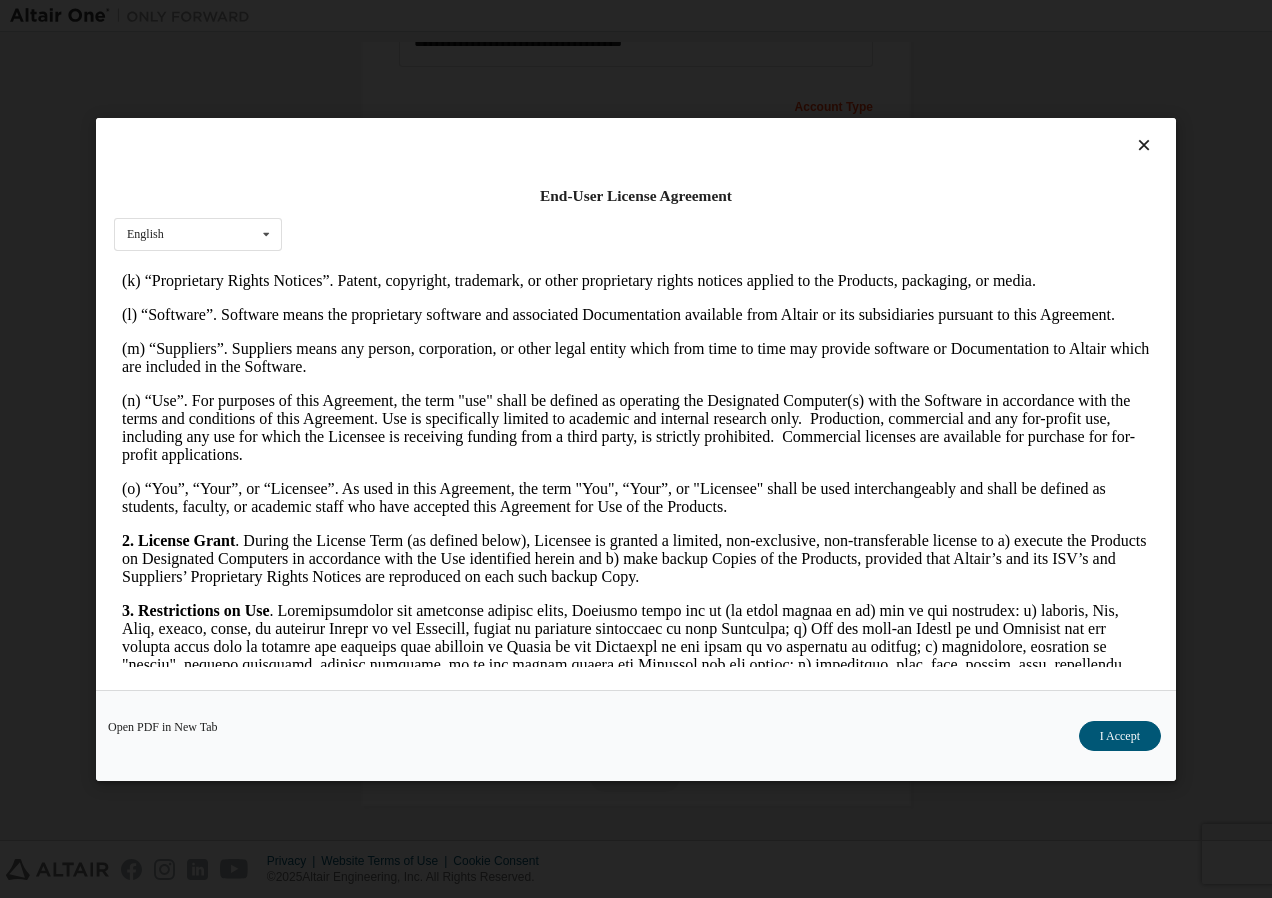 scroll, scrollTop: 1000, scrollLeft: 0, axis: vertical 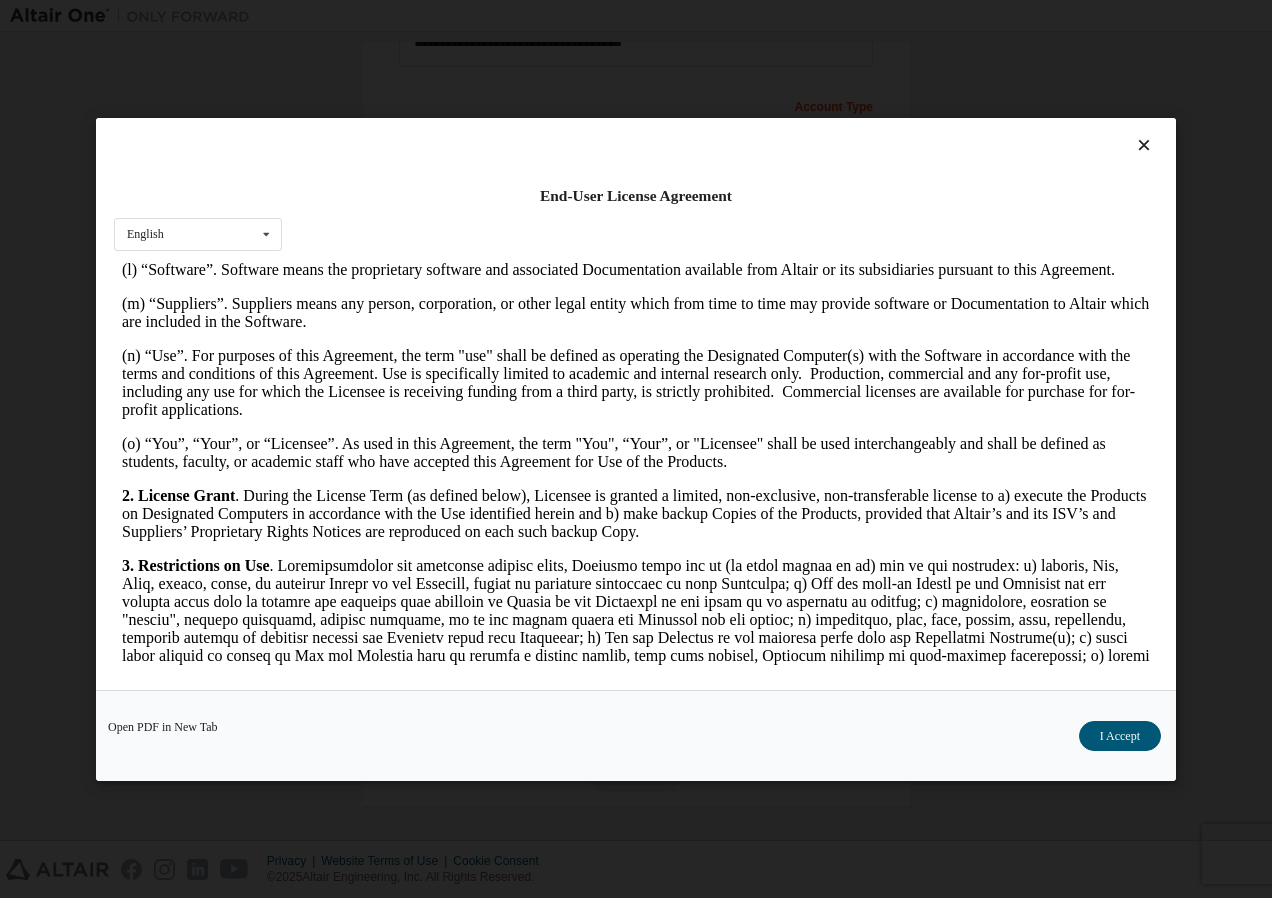 drag, startPoint x: 1171, startPoint y: 723, endPoint x: 1081, endPoint y: 715, distance: 90.35486 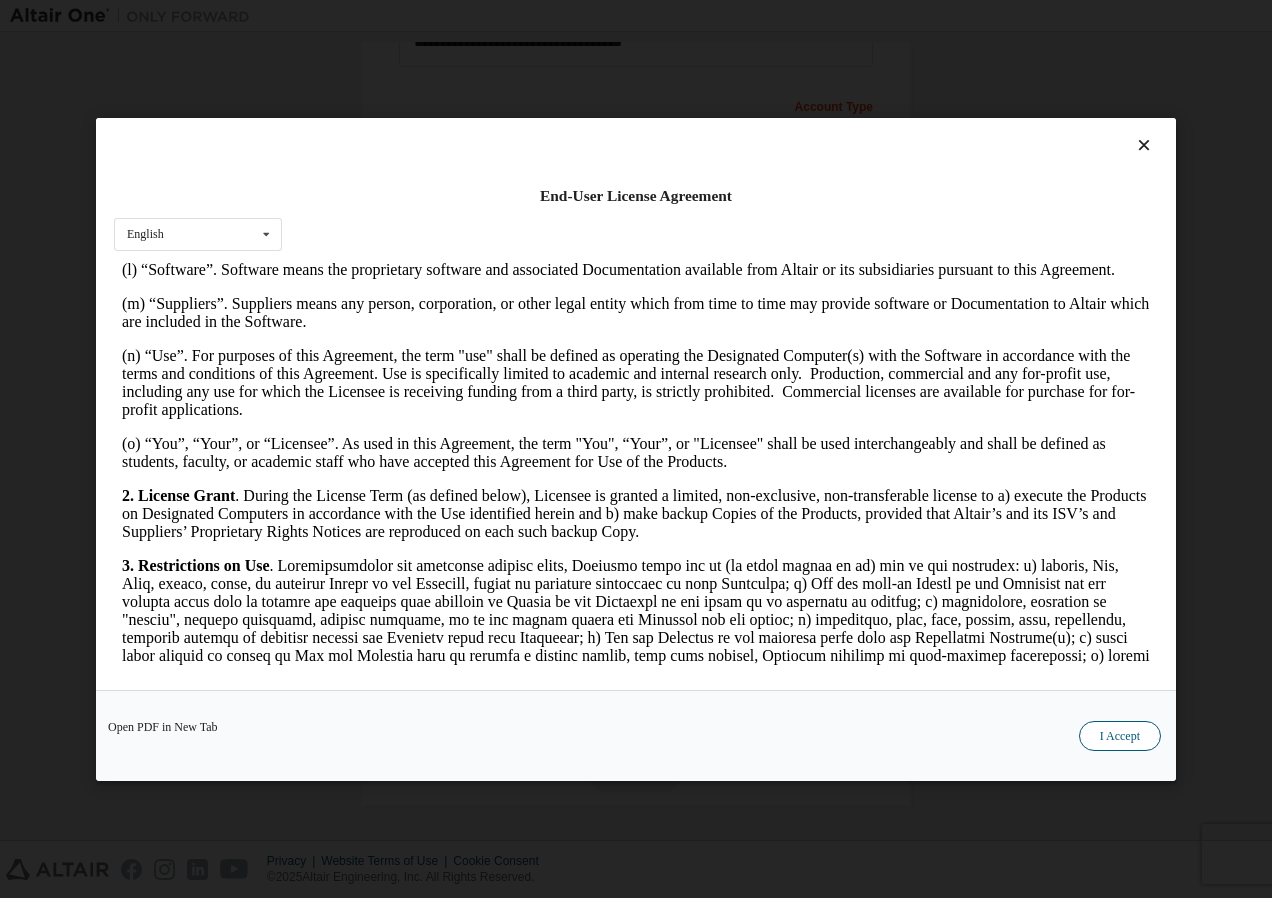 drag, startPoint x: 1077, startPoint y: 715, endPoint x: 1124, endPoint y: 731, distance: 49.648766 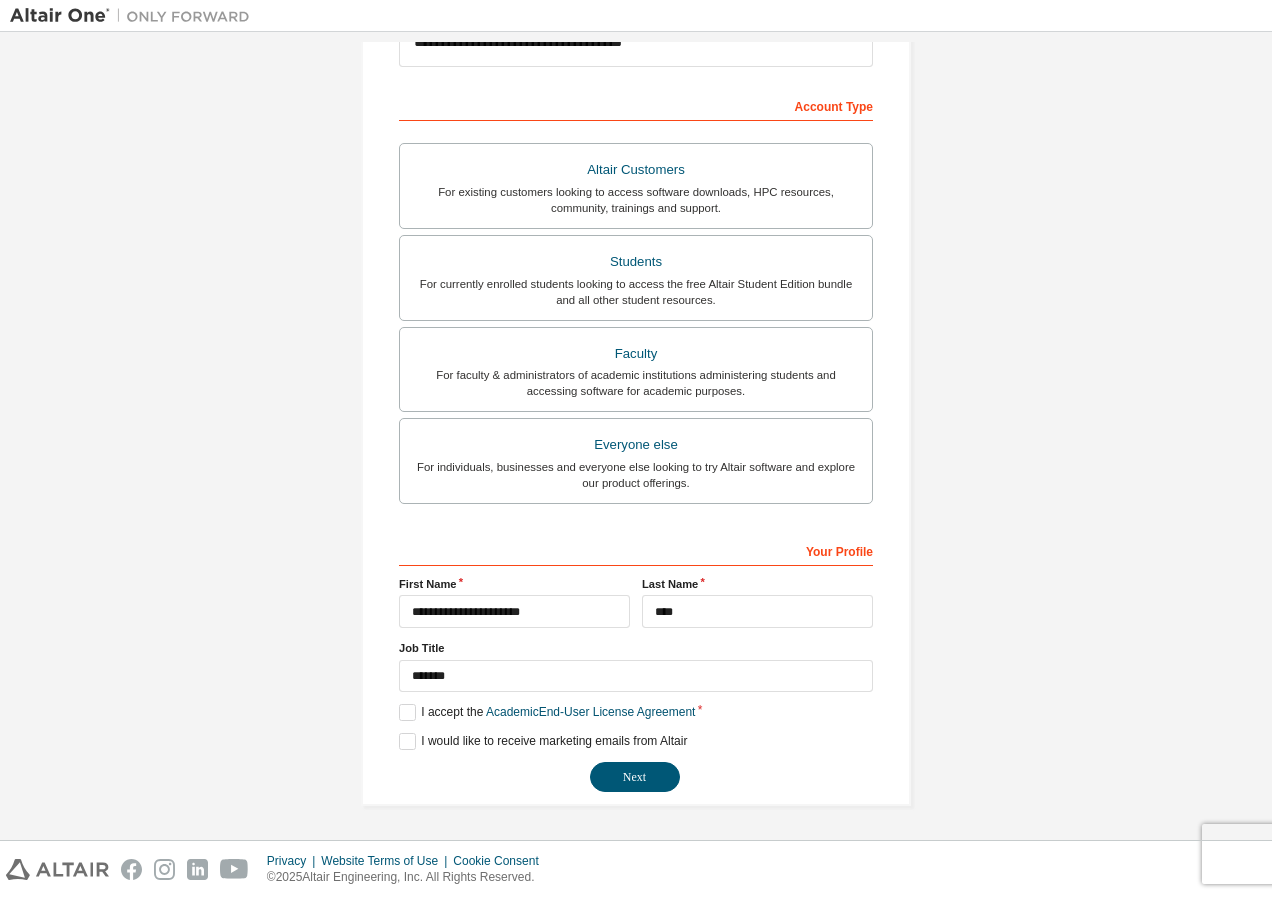 click on "**********" at bounding box center [636, 300] 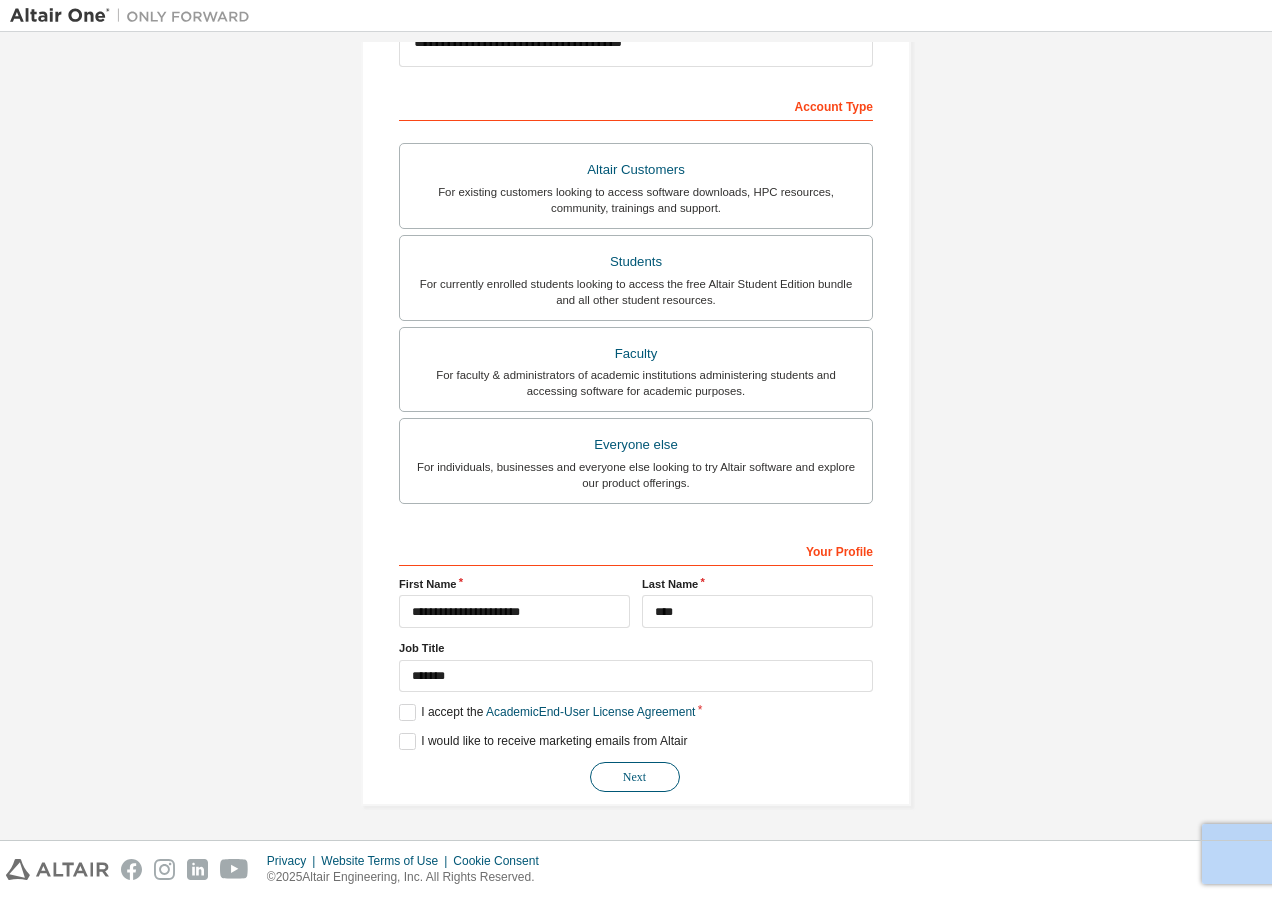 click on "Next" at bounding box center [635, 777] 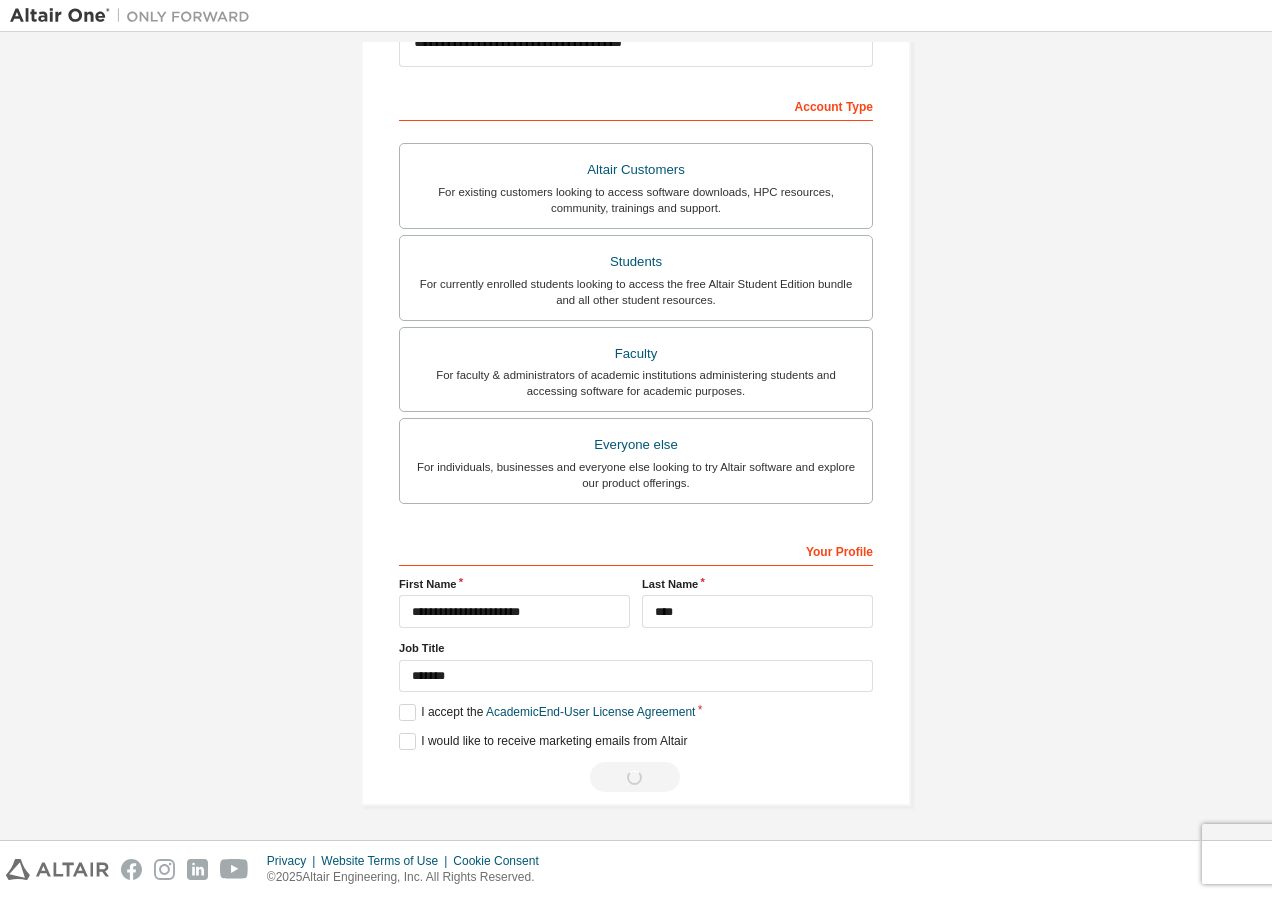 scroll, scrollTop: 0, scrollLeft: 0, axis: both 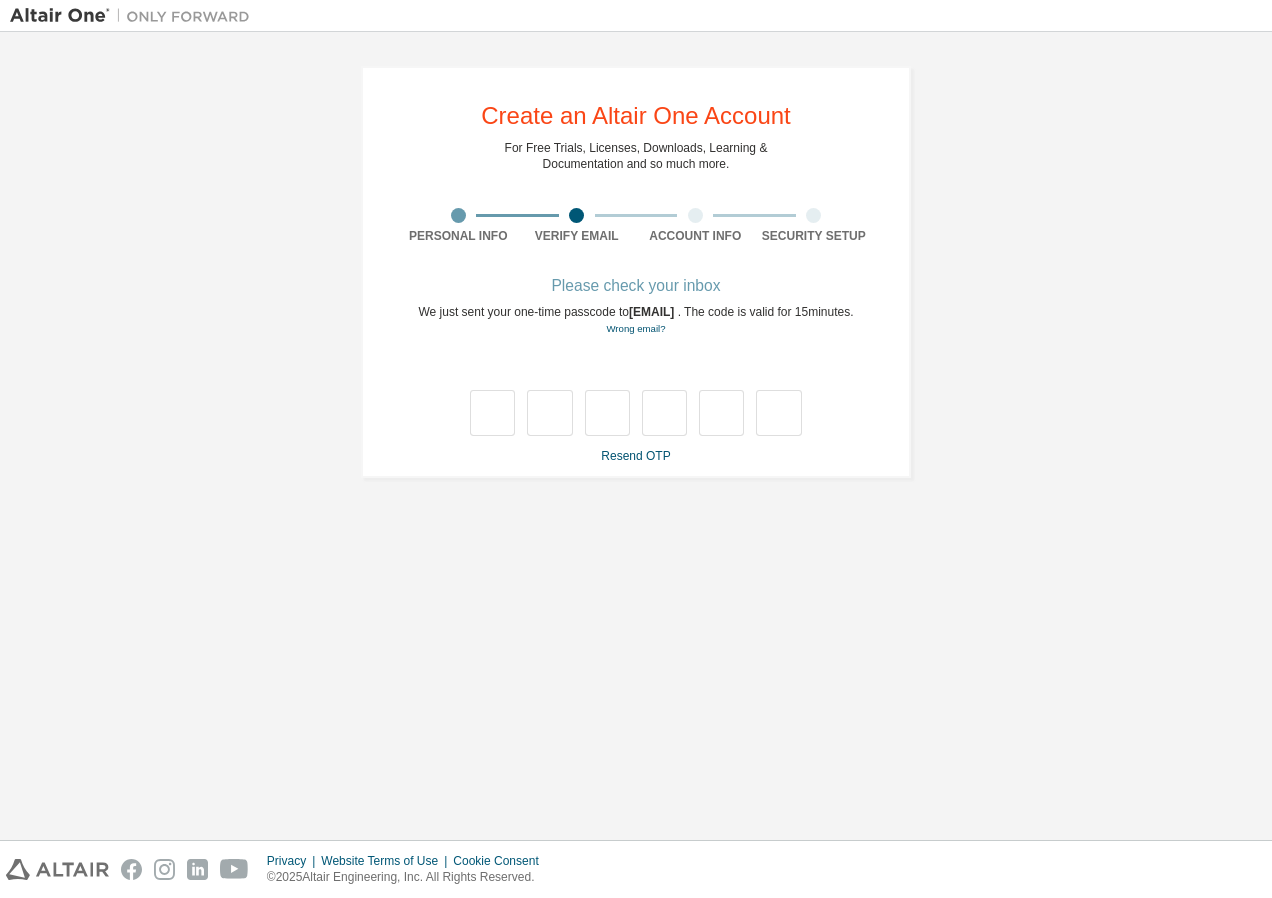 type on "*" 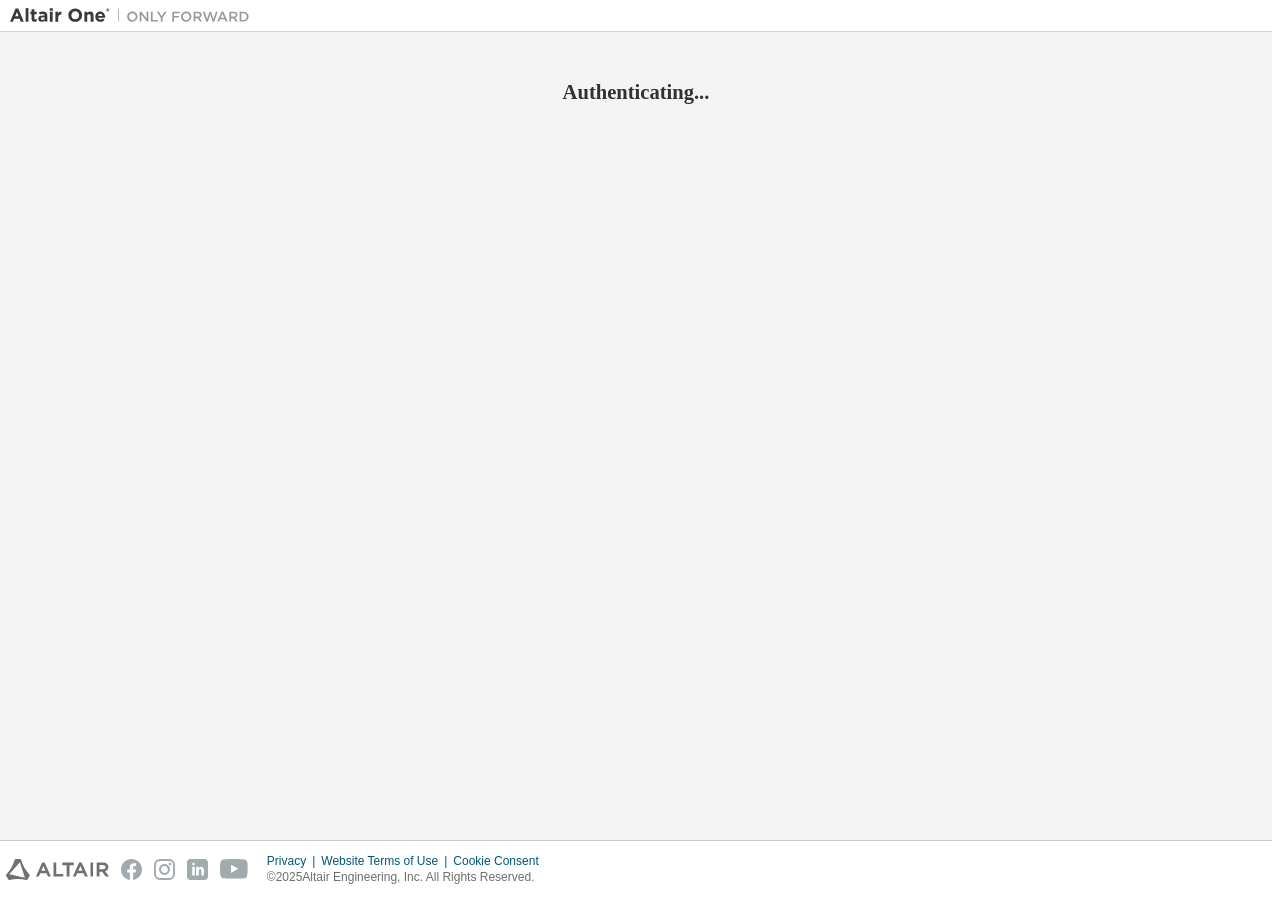 scroll, scrollTop: 0, scrollLeft: 0, axis: both 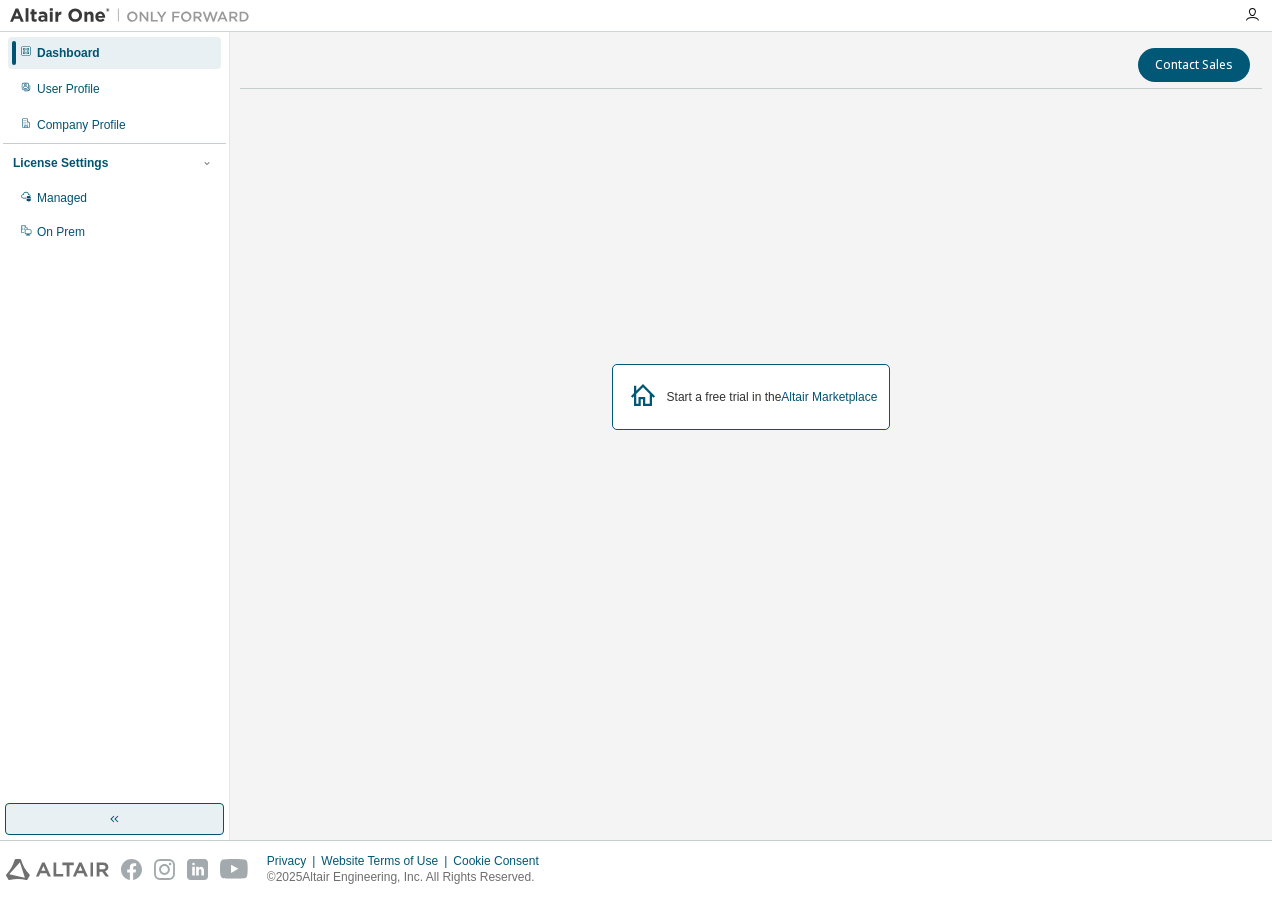 click 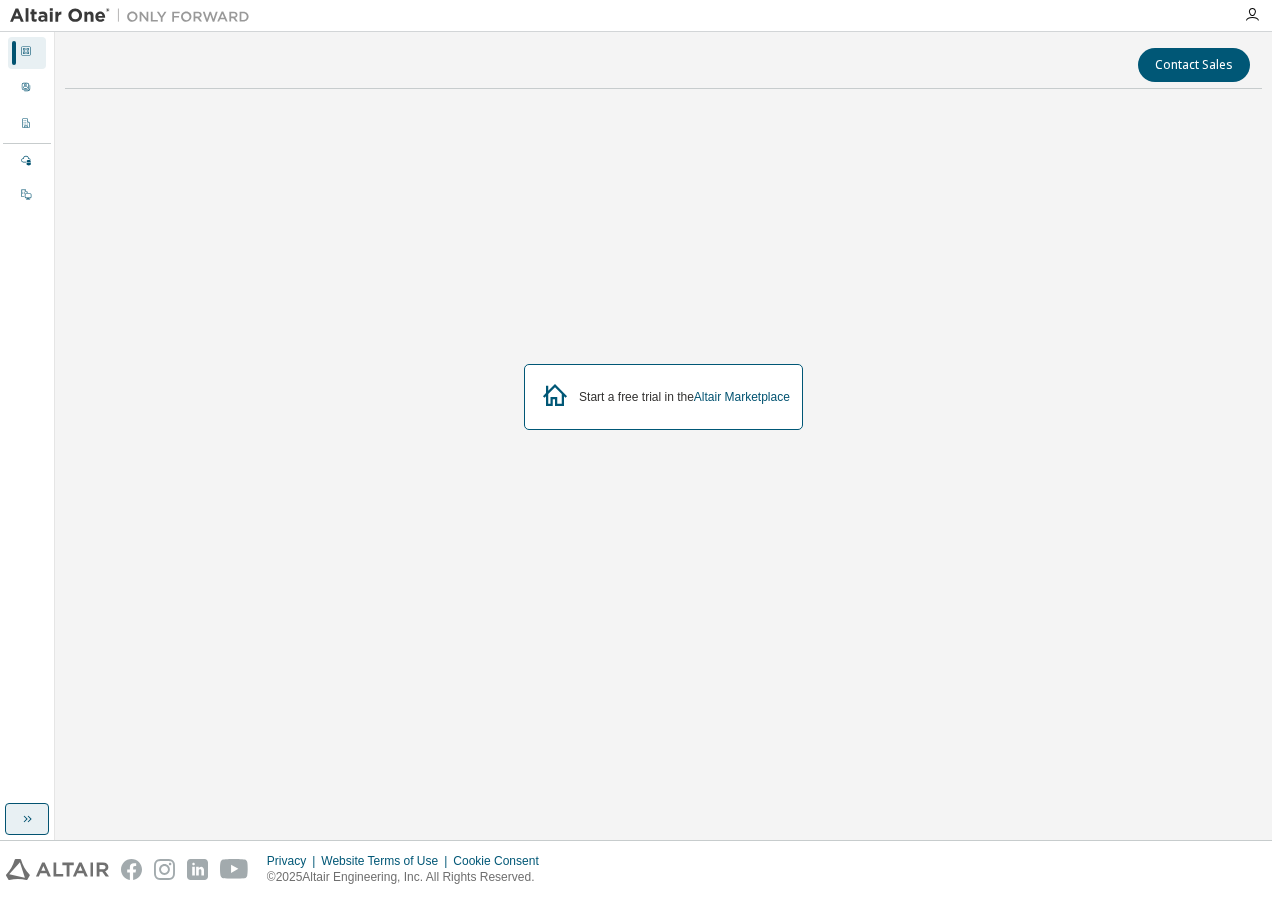 click at bounding box center [27, 819] 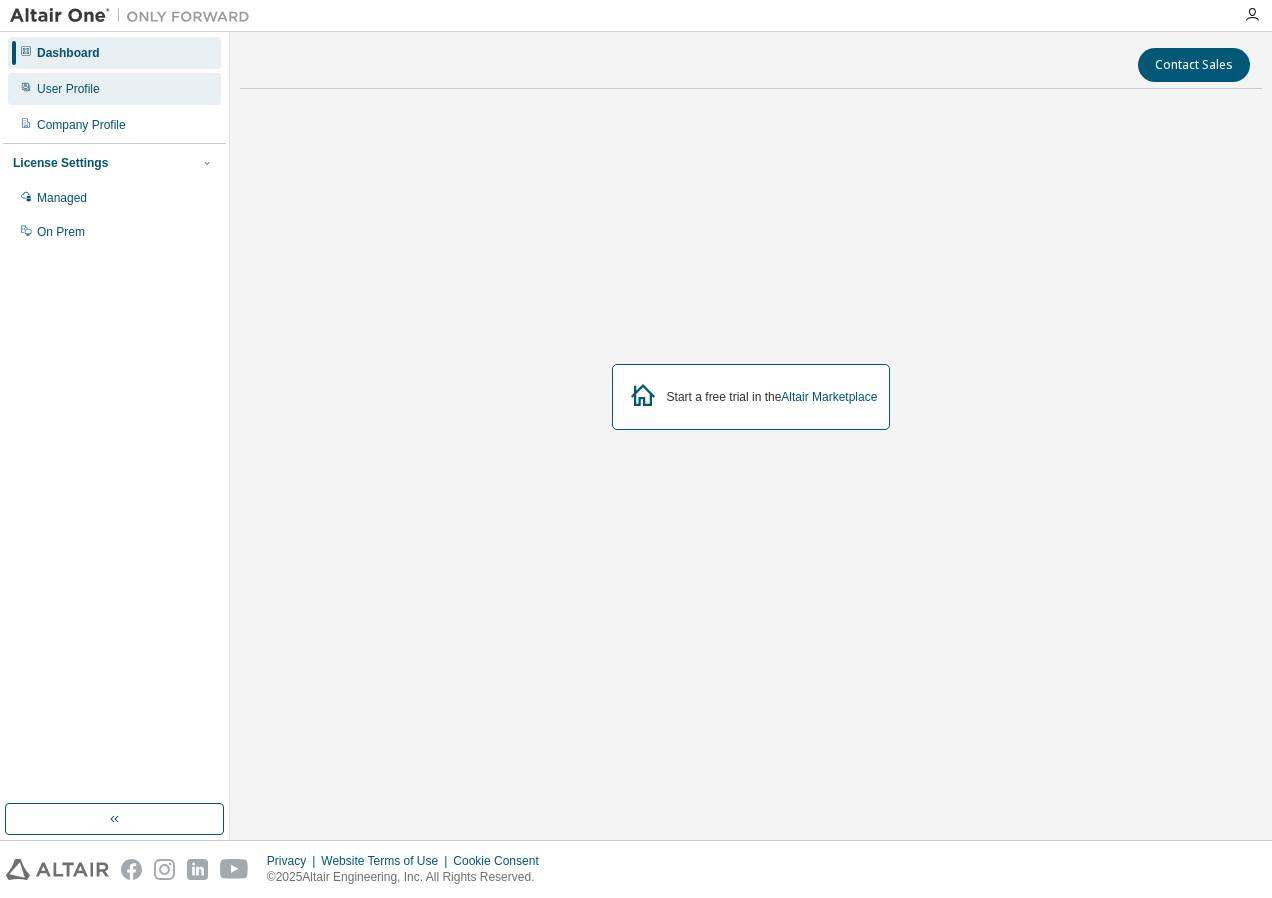 drag, startPoint x: 119, startPoint y: 64, endPoint x: 94, endPoint y: 100, distance: 43.829212 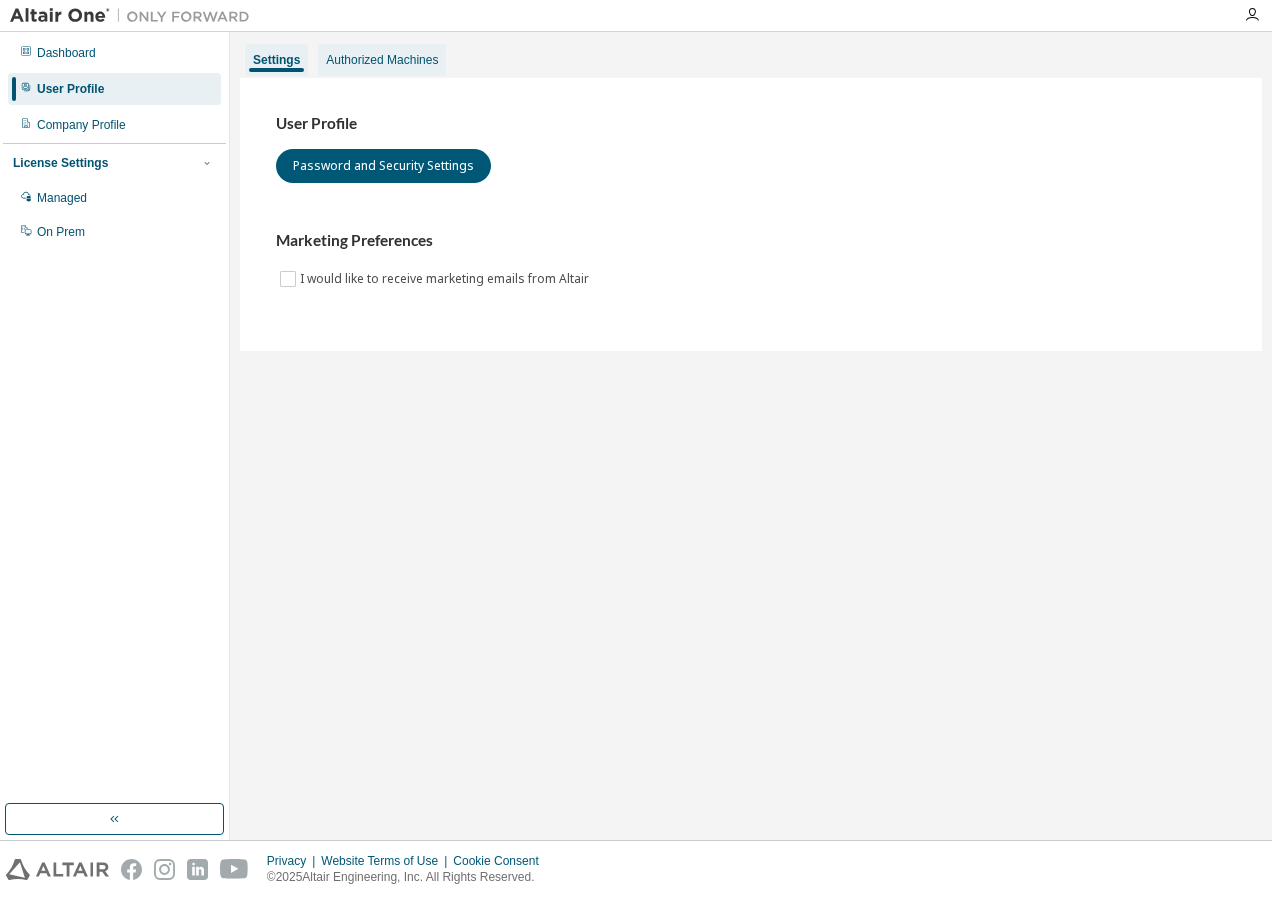 click on "Authorized Machines" at bounding box center [382, 60] 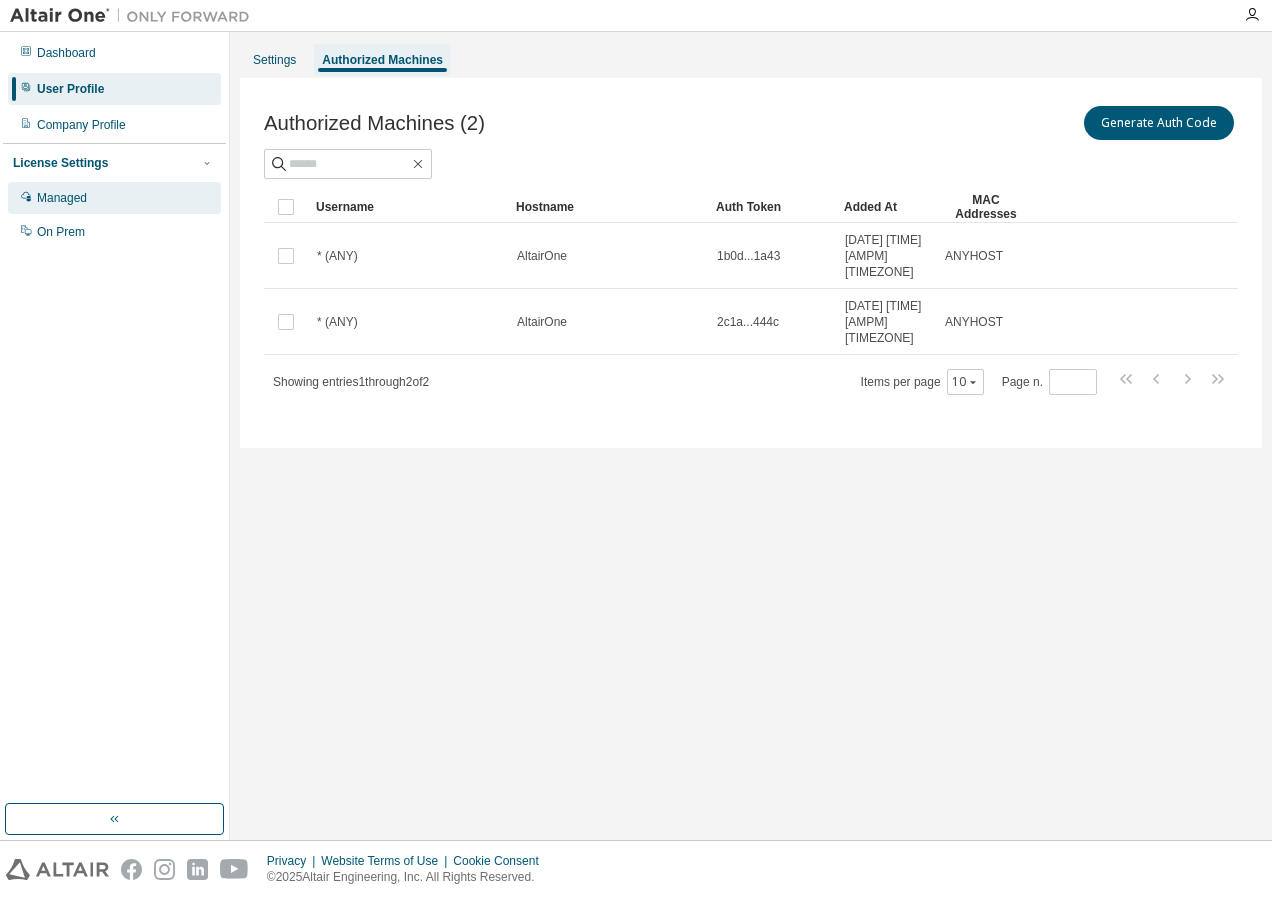 click on "Managed" at bounding box center (114, 198) 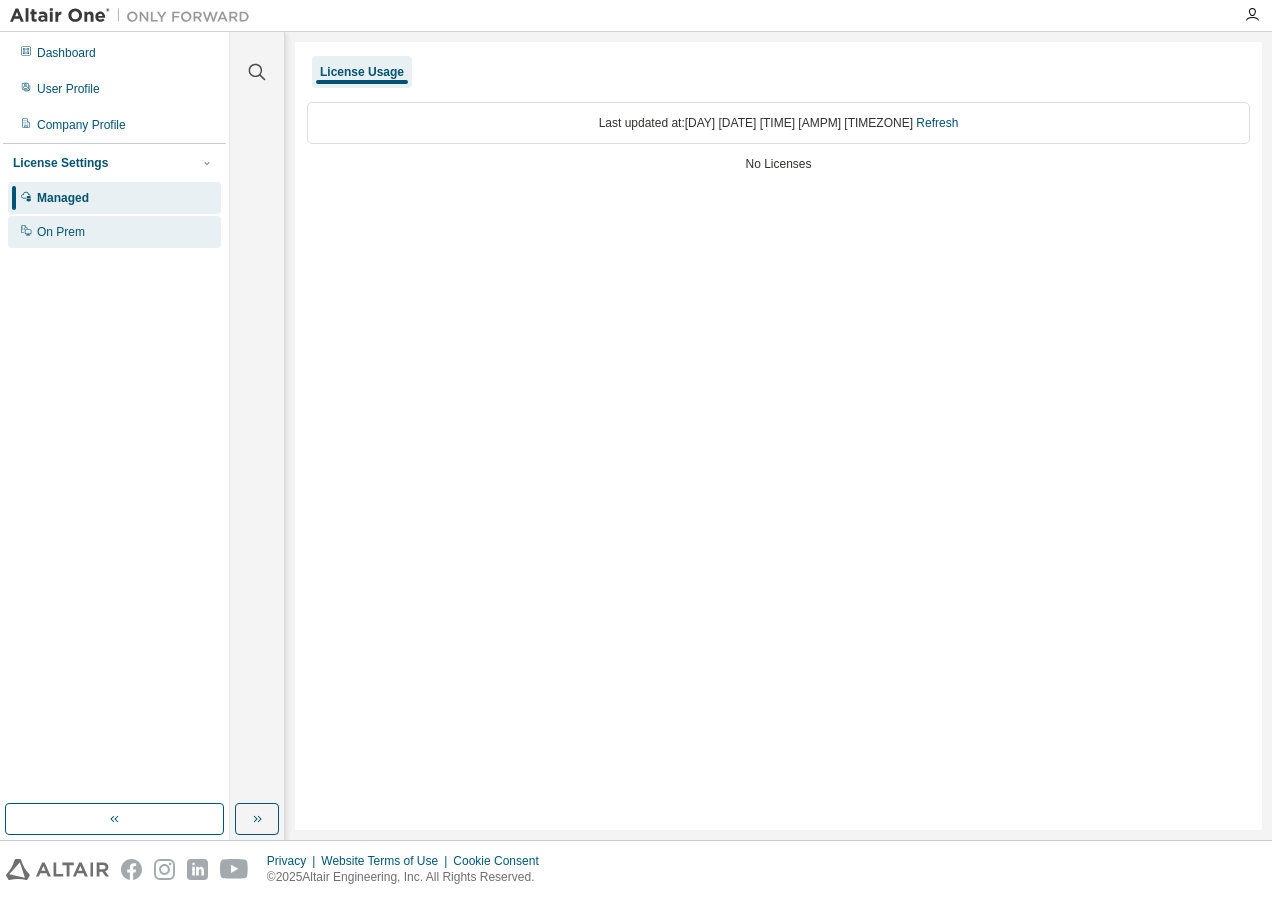 click on "On Prem" at bounding box center (114, 232) 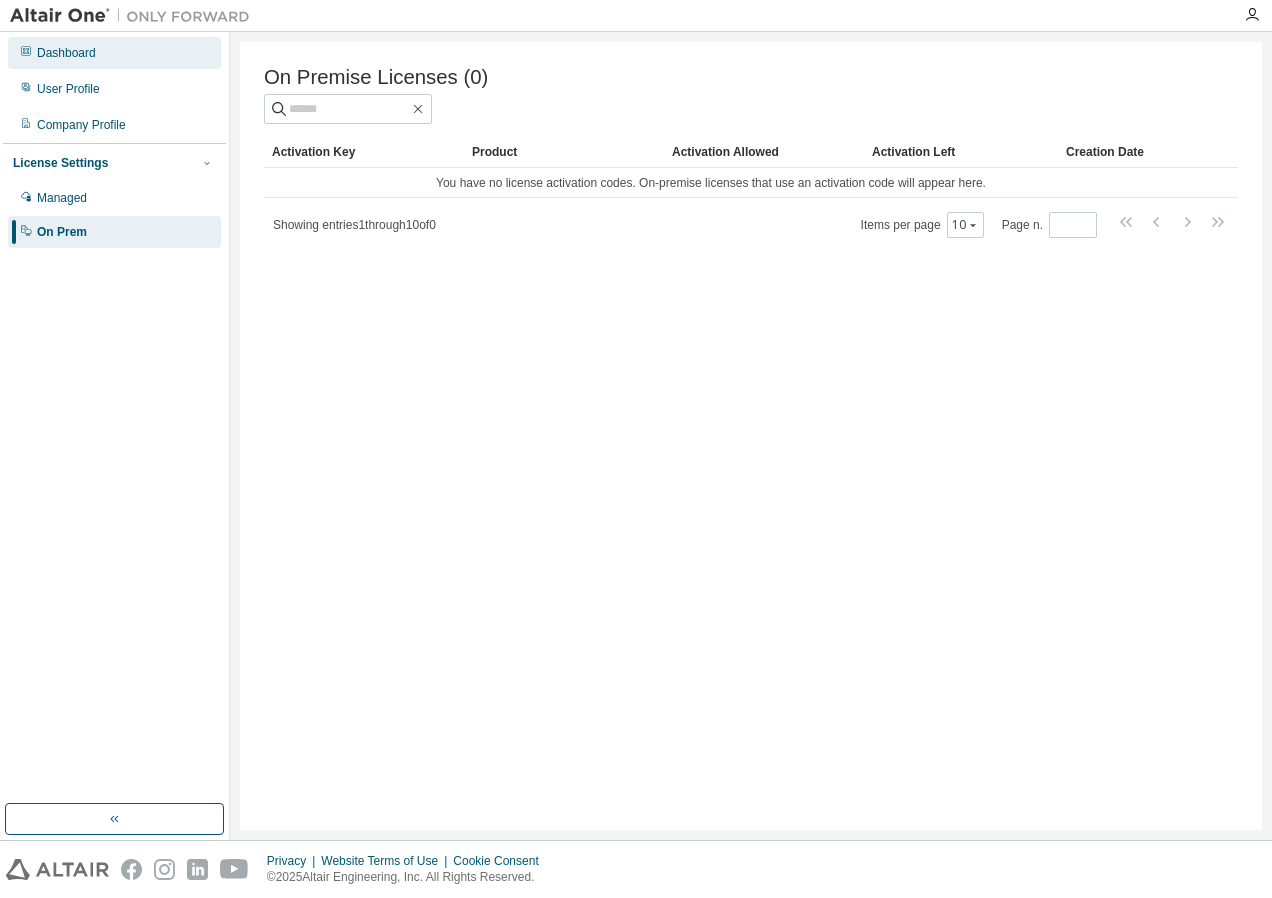 click on "Dashboard" at bounding box center (114, 53) 